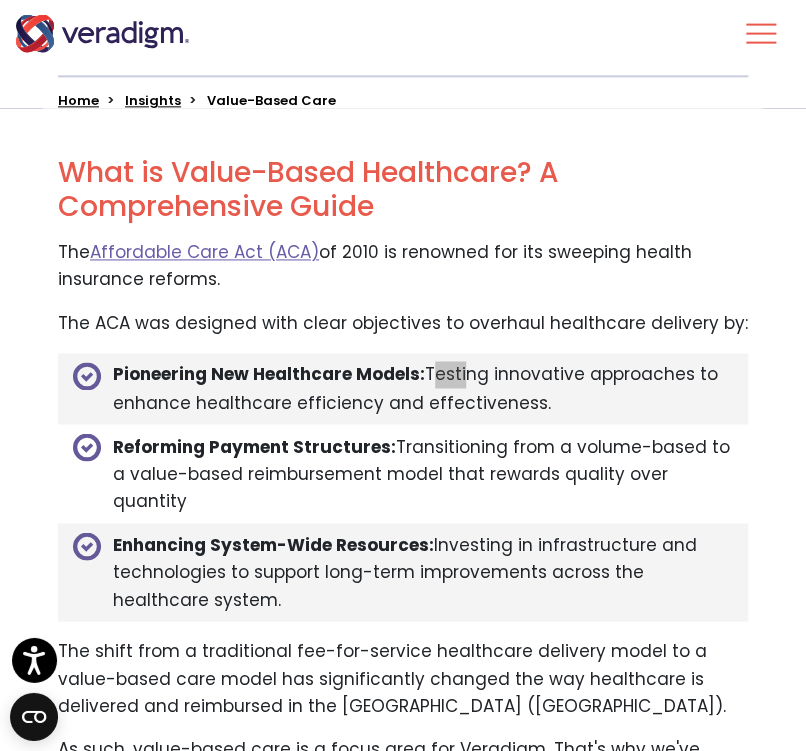 scroll, scrollTop: 4491, scrollLeft: 0, axis: vertical 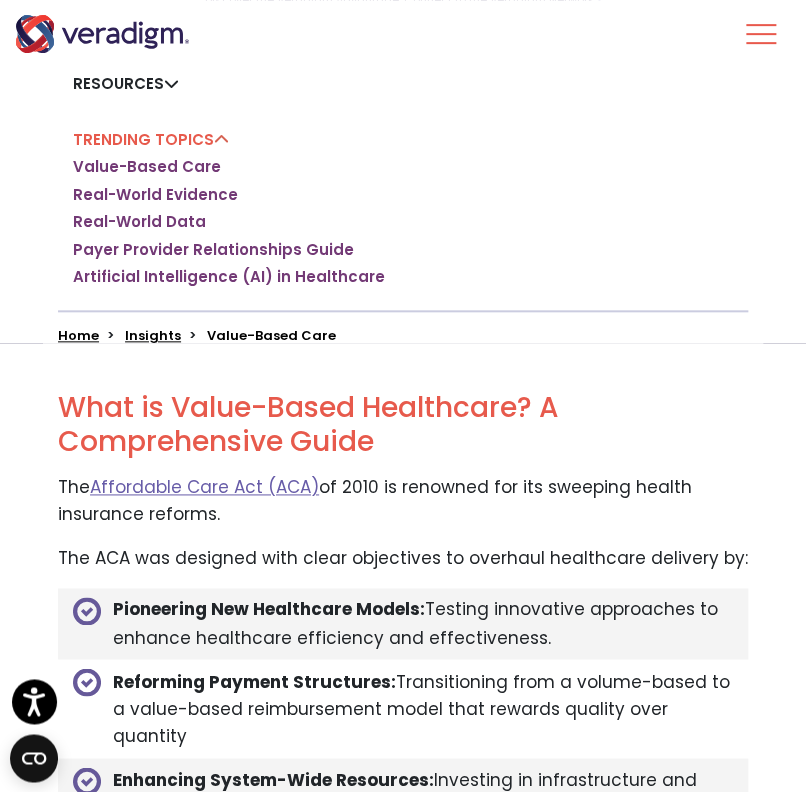click on "What is Value-Based Healthcare? A Comprehensive Guide What Is Value-Based Healthcare? Why is Value-Based Healthcare Important Value-Based Healthcare in the United States How Does Value-Based Healthcare Work? Fee for Service Healthcare vs Value-Based Care Transitioning from Fee-Based to Value-Based Healthcare Reimbursement for Value-Based Care How to Implement Value-Based Healthcare Value-Based Healthcare and Veradigm
What is Value-Based Healthcare? A Comprehensive Guide
The  Affordable Care Act (ACA)  of 2010 is renowned for its sweeping health insurance reforms.
The ACA was designed with clear objectives to overhaul healthcare delivery by:
Pioneering New Healthcare Models:  Testing innovative approaches to enhance healthcare efficiency and effectiveness.
." at bounding box center (403, 7922) 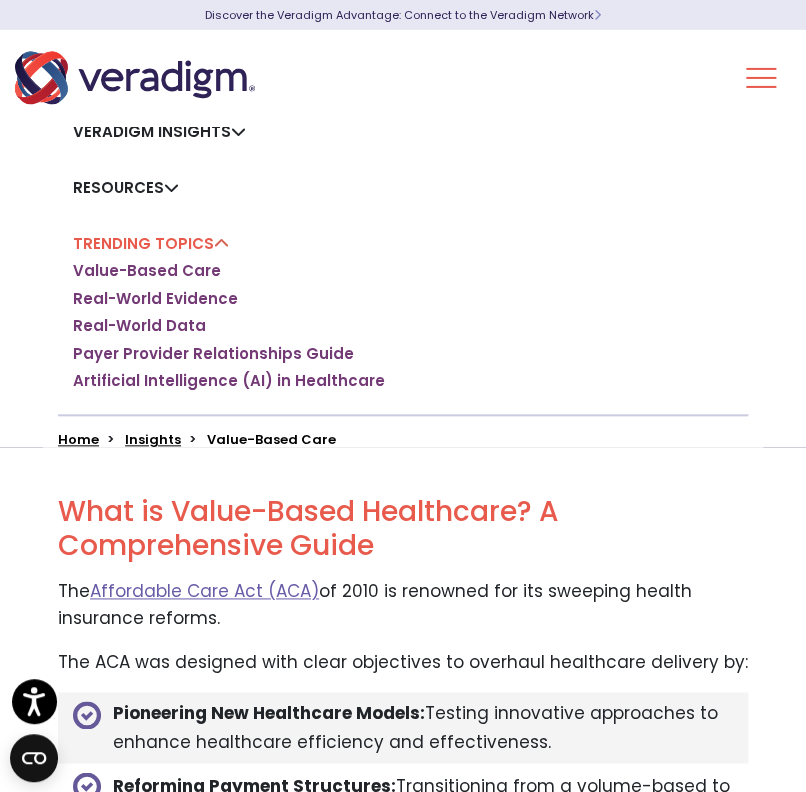 scroll, scrollTop: 263, scrollLeft: 0, axis: vertical 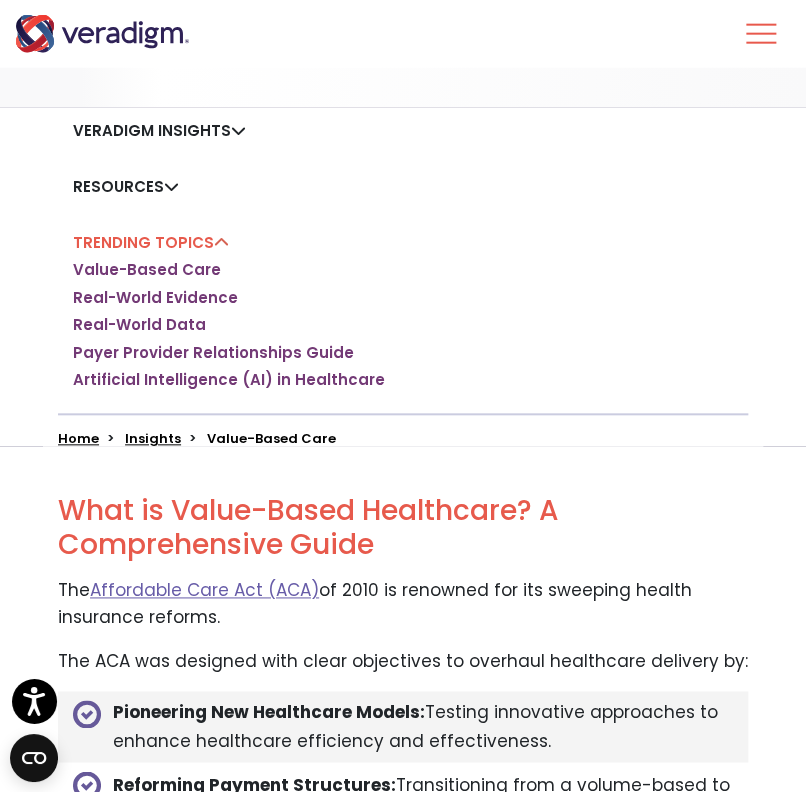 click on "Veradigm Insights
Blog Posts
Videos
Thought Leadership
Podcasts
Webinars
Resources
RWE Publications Clinical Data Registries  Podcast" at bounding box center (403, 260) 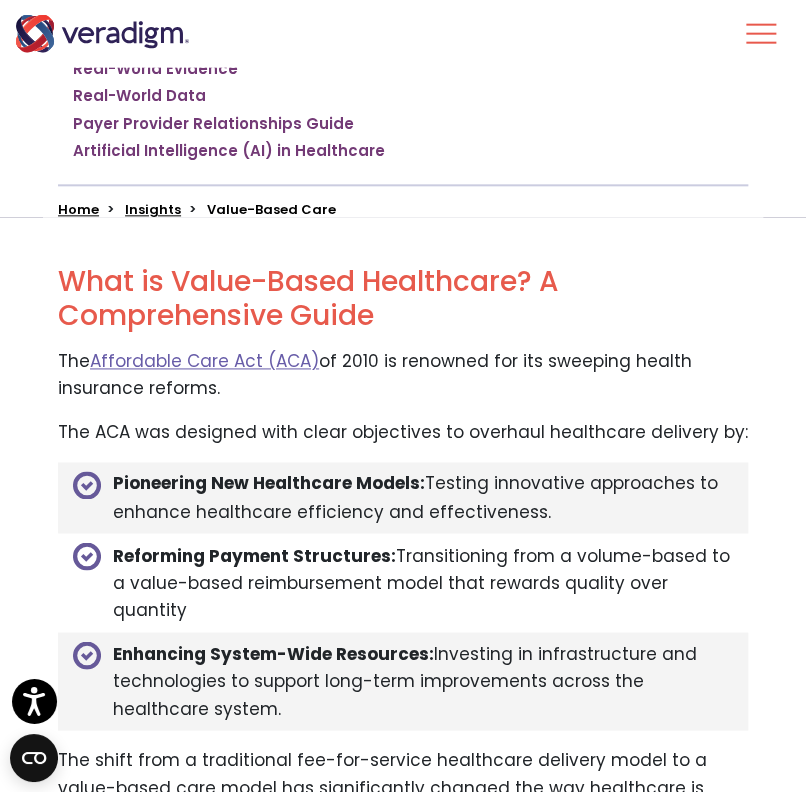 scroll, scrollTop: 0, scrollLeft: 0, axis: both 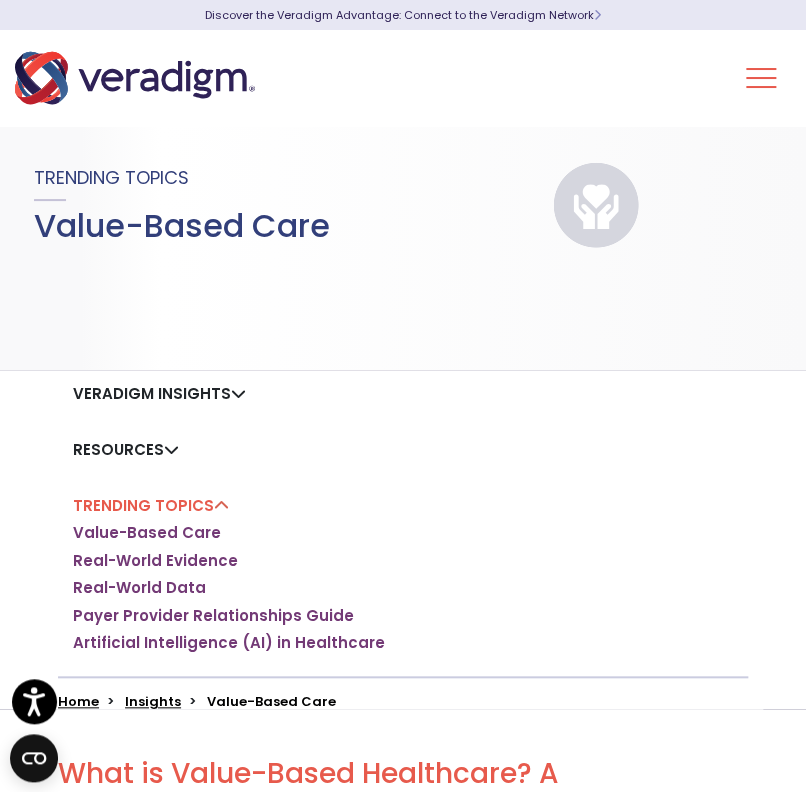 click on "Veradigm Insights
Blog Posts
Videos
Thought Leadership
Podcasts
Webinars
Resources  RWE Publications Home" at bounding box center (403, 539) 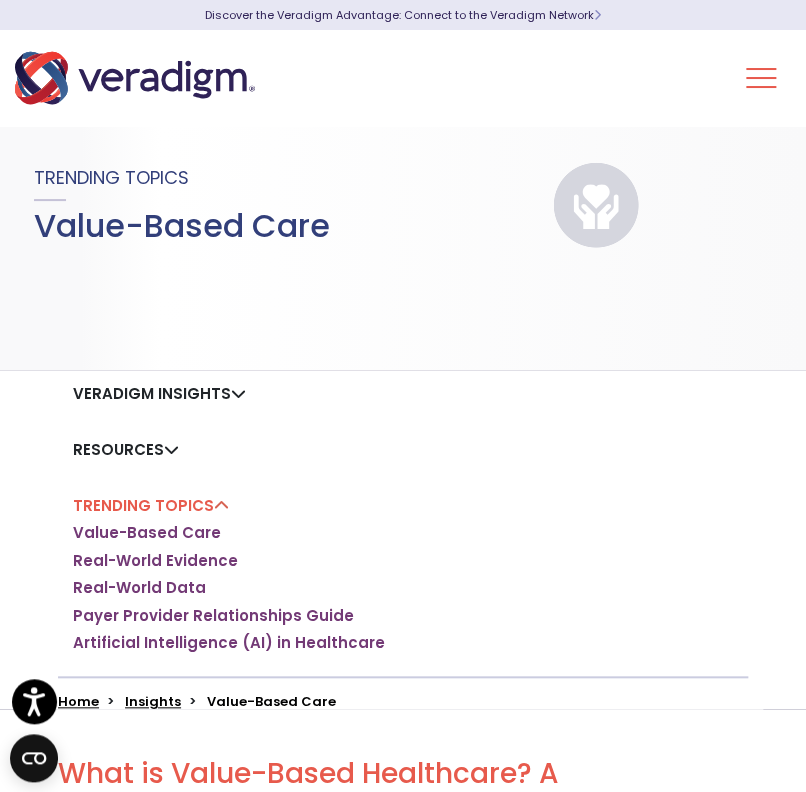 click at bounding box center (135, 78) 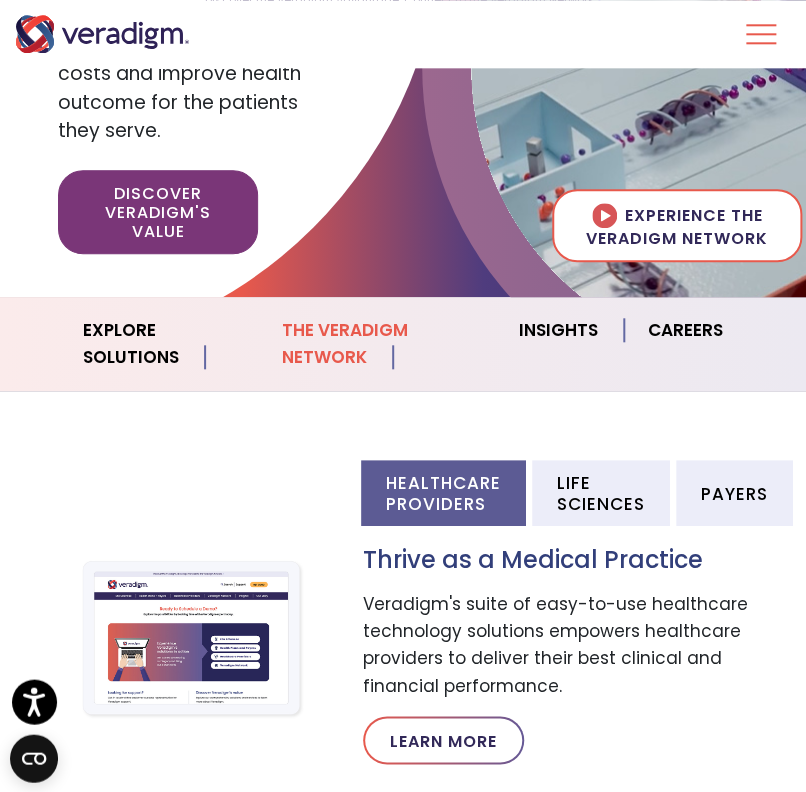 scroll, scrollTop: 0, scrollLeft: 0, axis: both 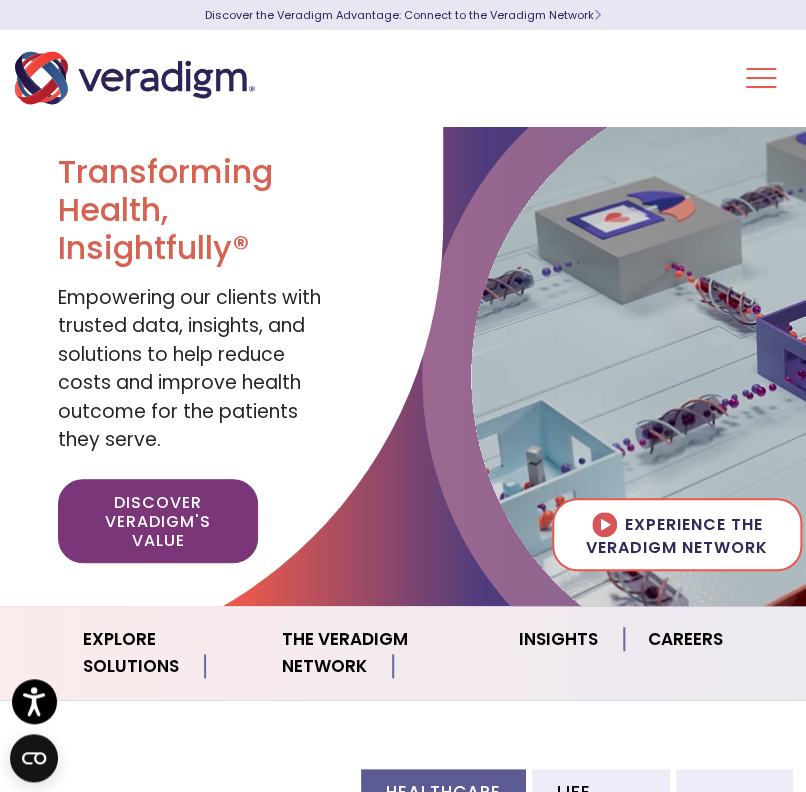 click at bounding box center [761, 78] 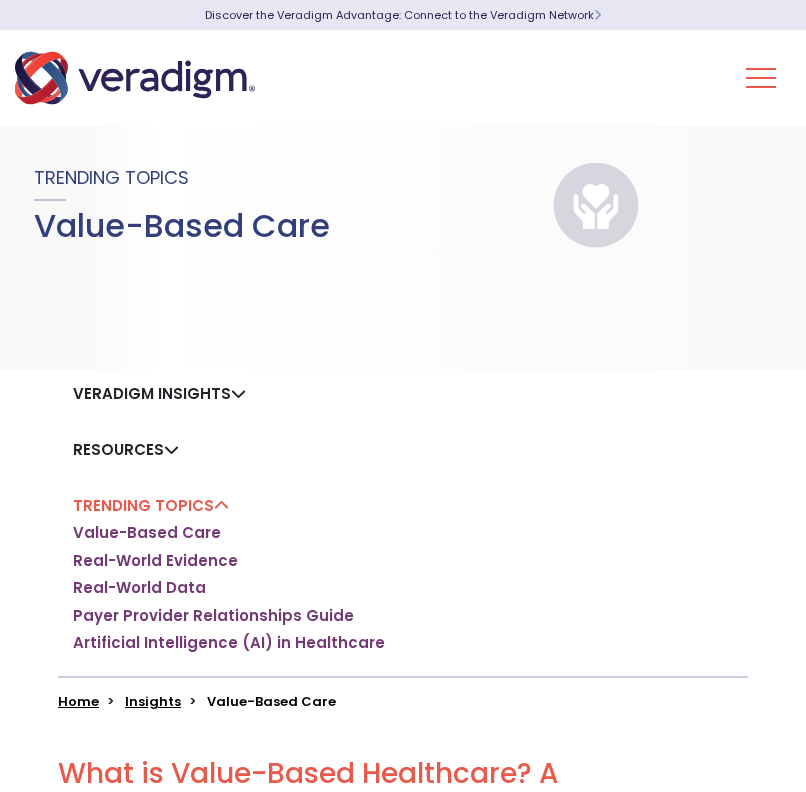 scroll, scrollTop: 0, scrollLeft: 0, axis: both 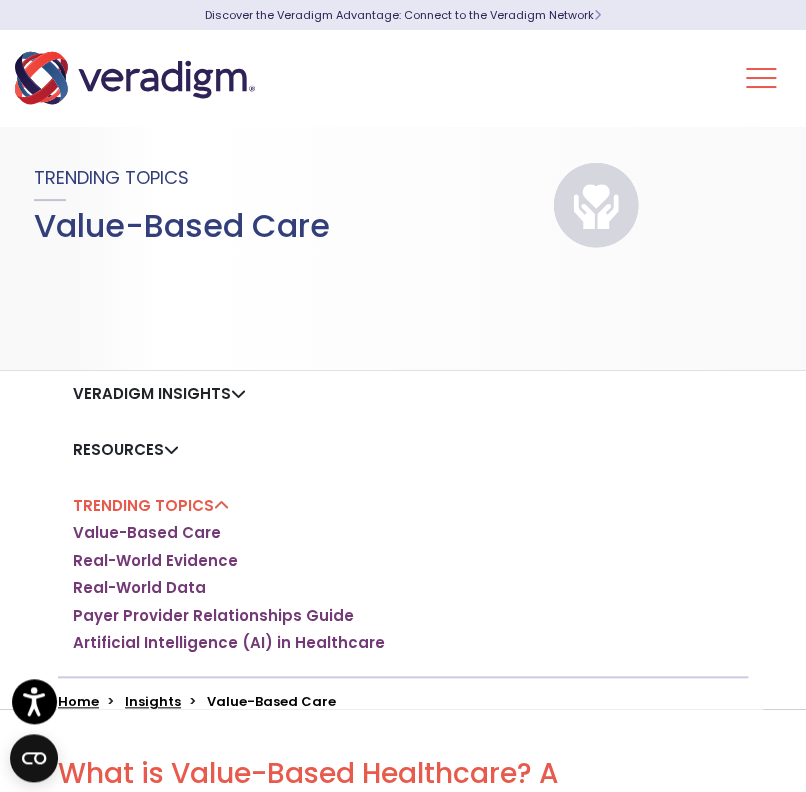 click on "Veradigm Insights
Blog Posts
Videos
Thought Leadership
Podcasts
Webinars
Resources
RWE Publications Clinical Data Registries  Podcast" at bounding box center [403, 523] 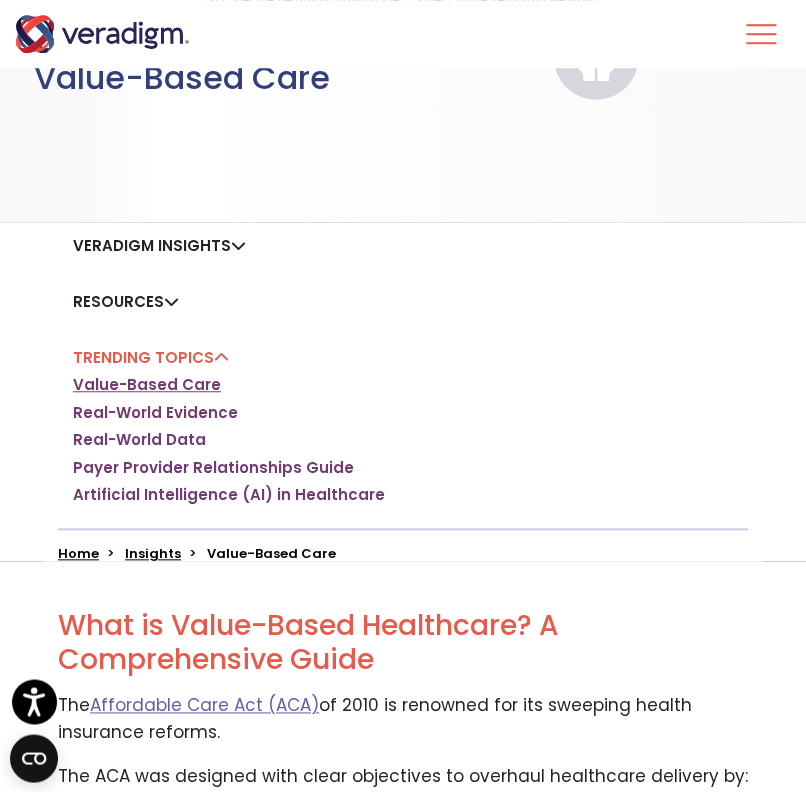 scroll, scrollTop: 179, scrollLeft: 0, axis: vertical 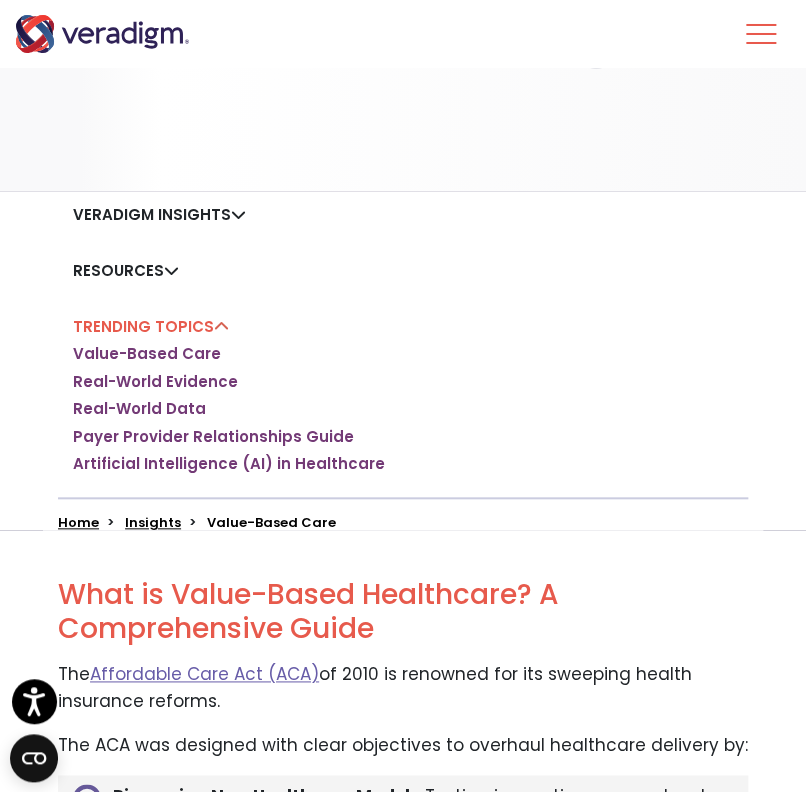 click on "What is Value-Based Healthcare? A Comprehensive Guide" at bounding box center [403, 611] 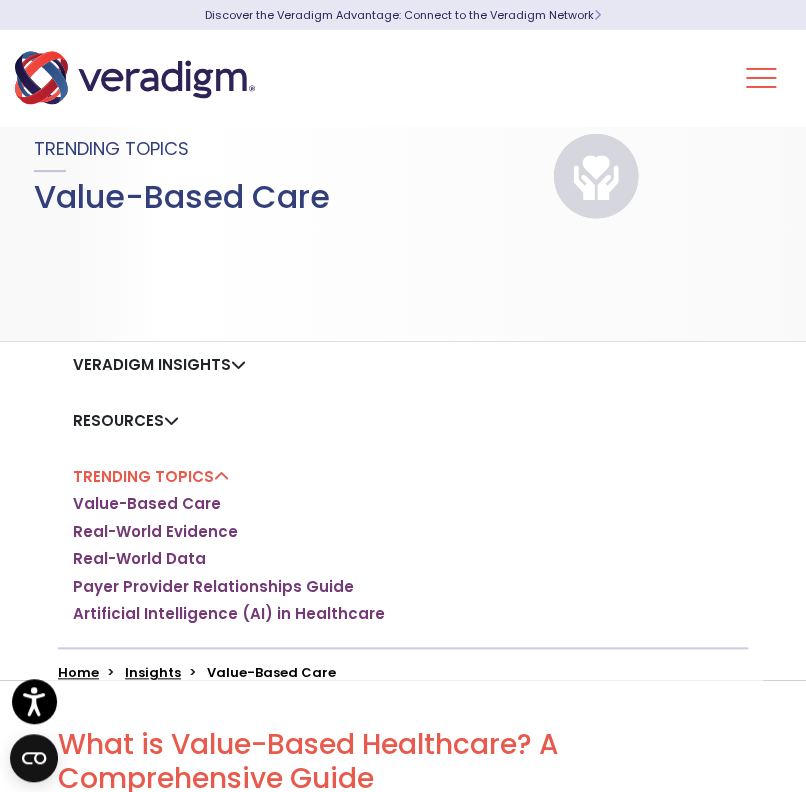 scroll, scrollTop: 0, scrollLeft: 0, axis: both 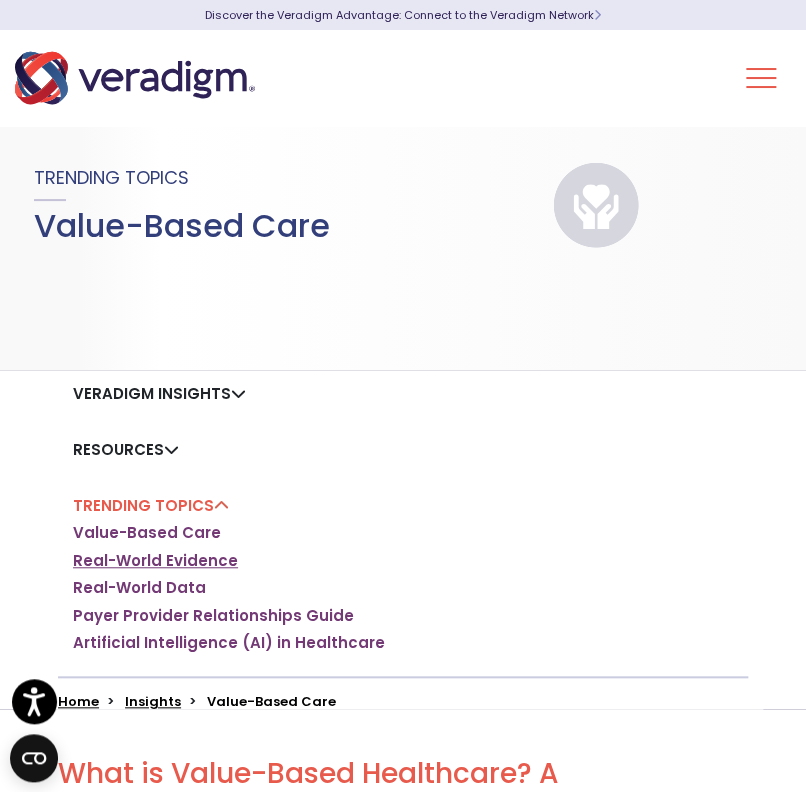 click on "Real-World Evidence" at bounding box center [155, 561] 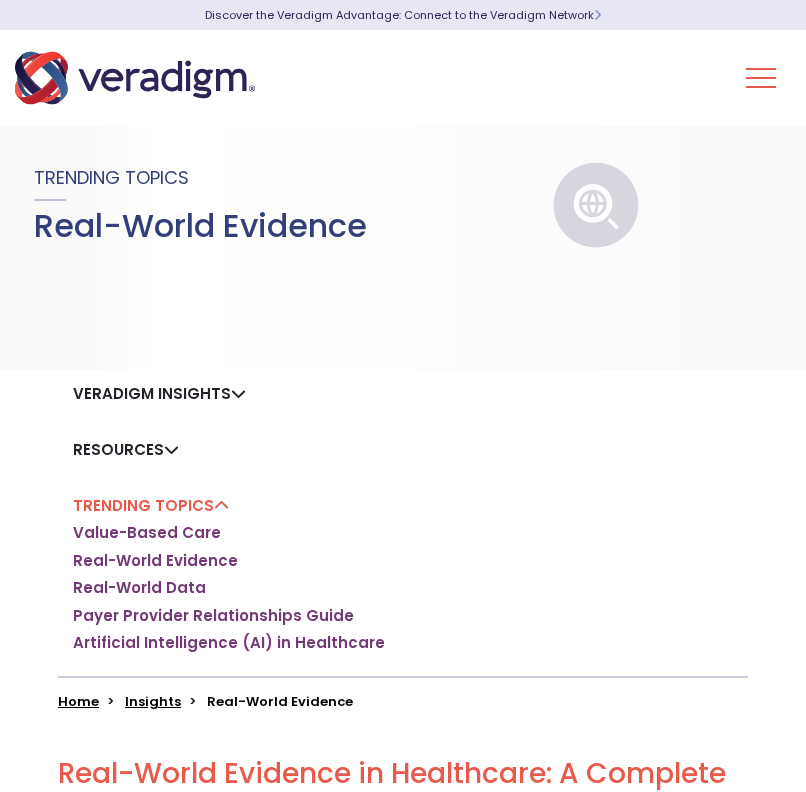 scroll, scrollTop: 0, scrollLeft: 0, axis: both 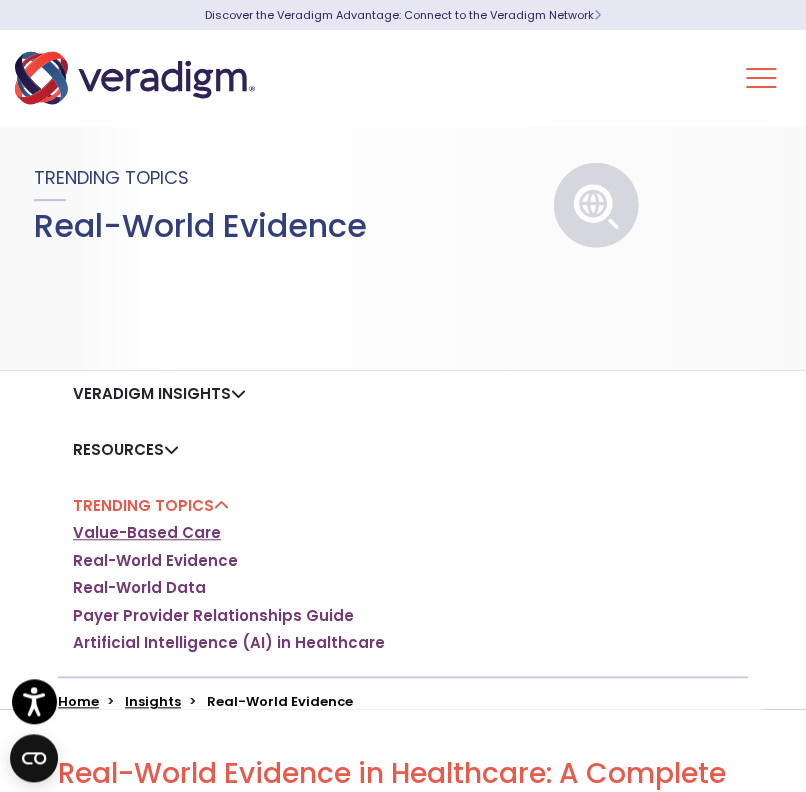 click on "Value-Based Care" at bounding box center [147, 533] 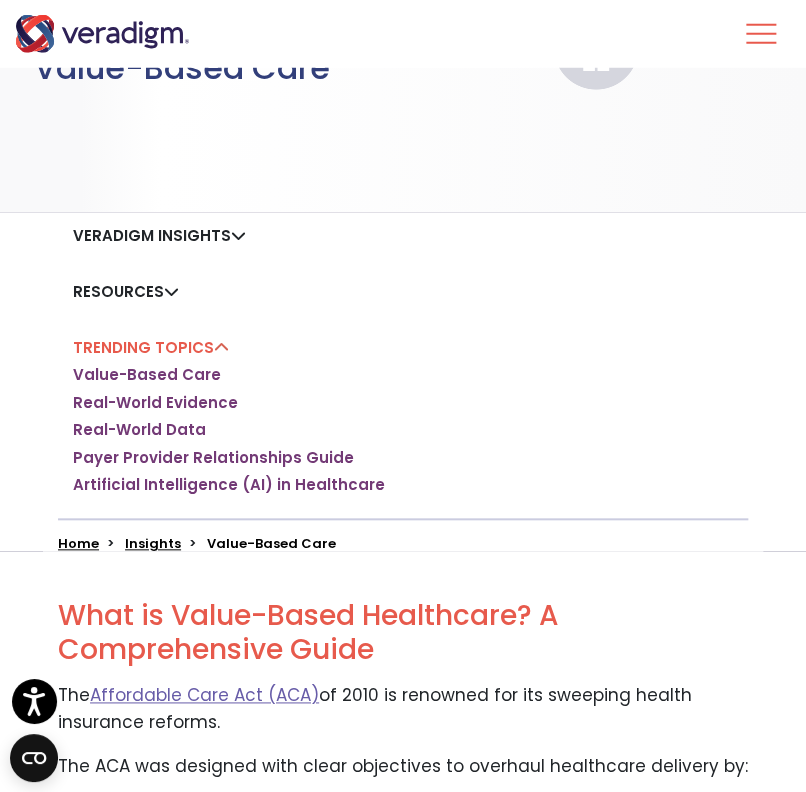 scroll, scrollTop: 0, scrollLeft: 0, axis: both 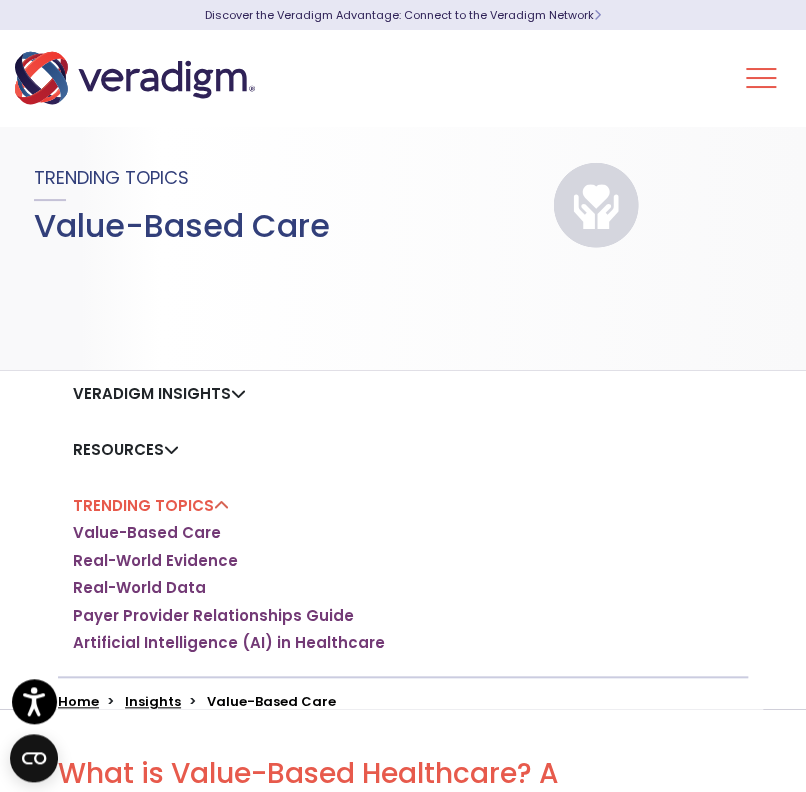 click on "Veradigm Insights
Blog Posts
Videos
Thought Leadership
Podcasts
Webinars
Resources
RWE Publications Clinical Data Registries  Podcast" at bounding box center [403, 523] 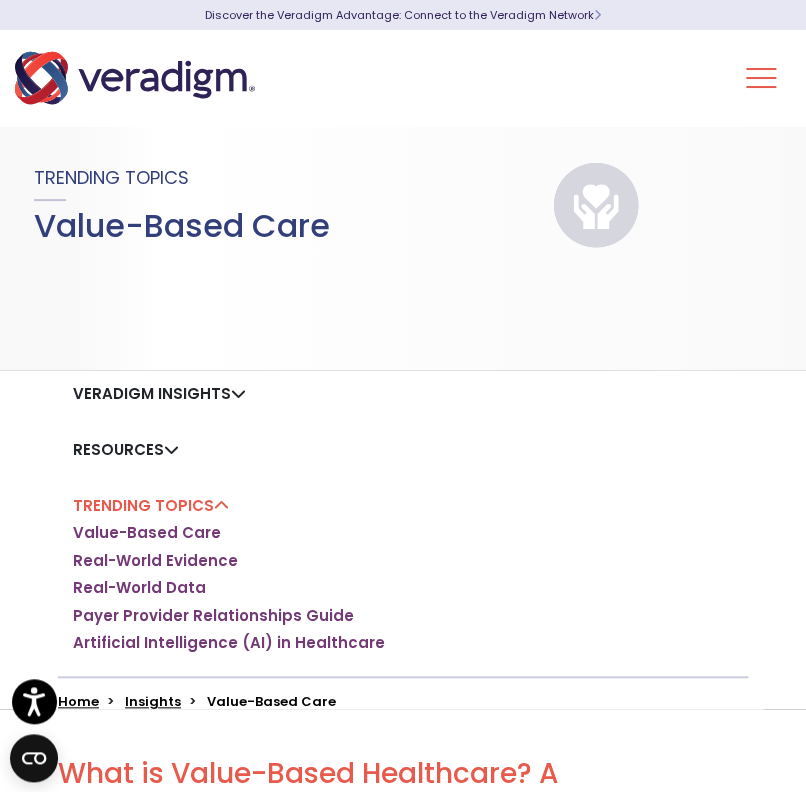 click at bounding box center [761, 78] 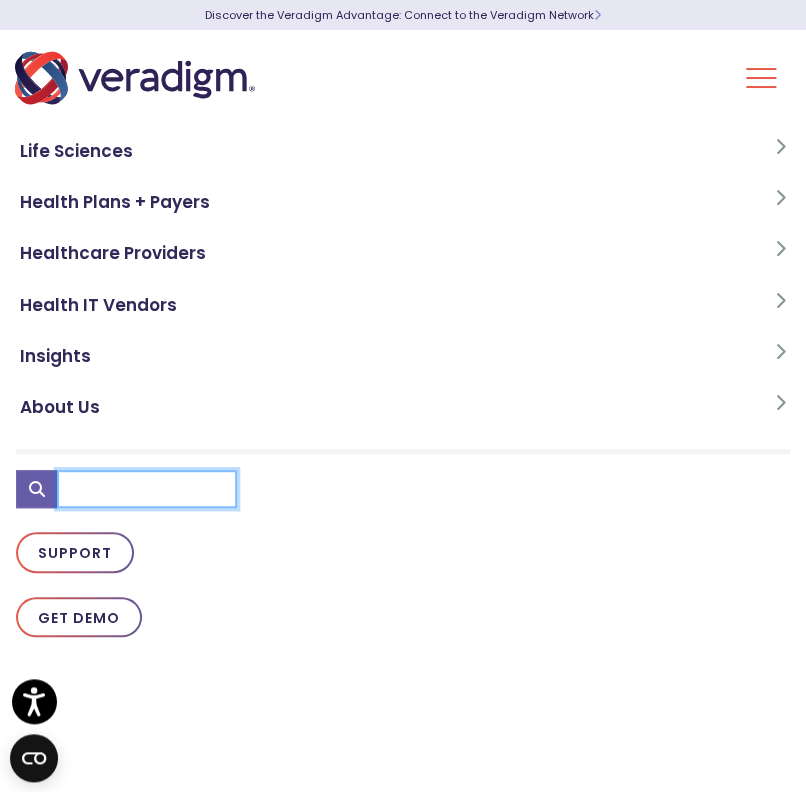 click at bounding box center [147, 489] 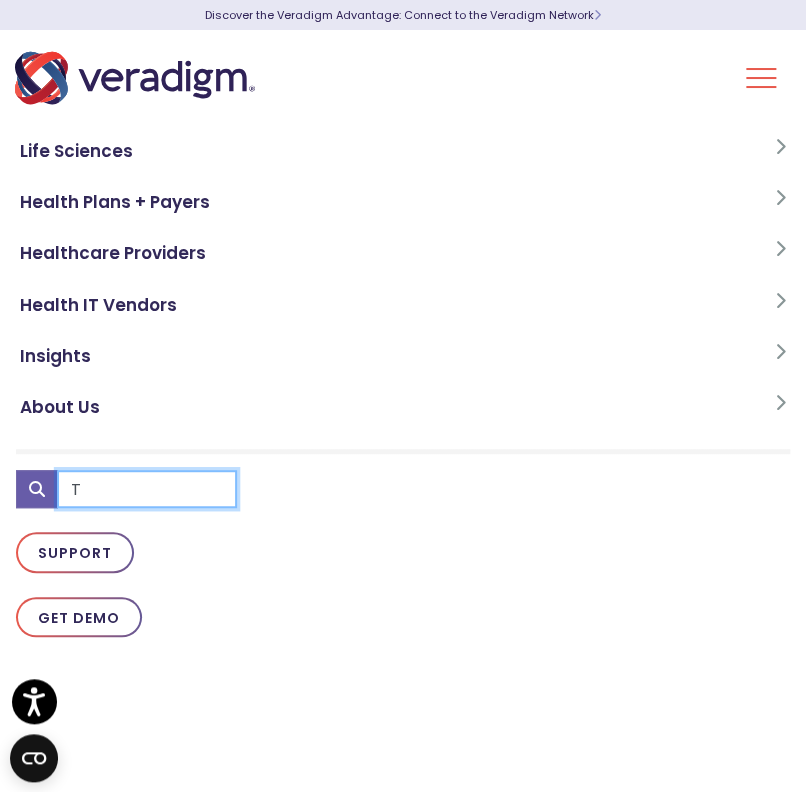 click on "T" at bounding box center (147, 489) 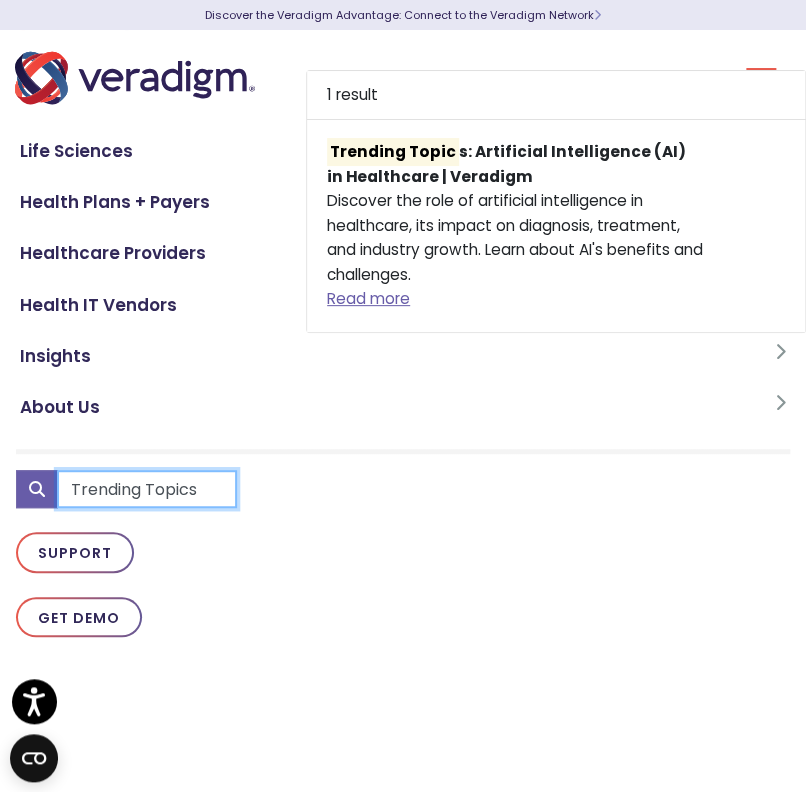 type on "Trending Topics" 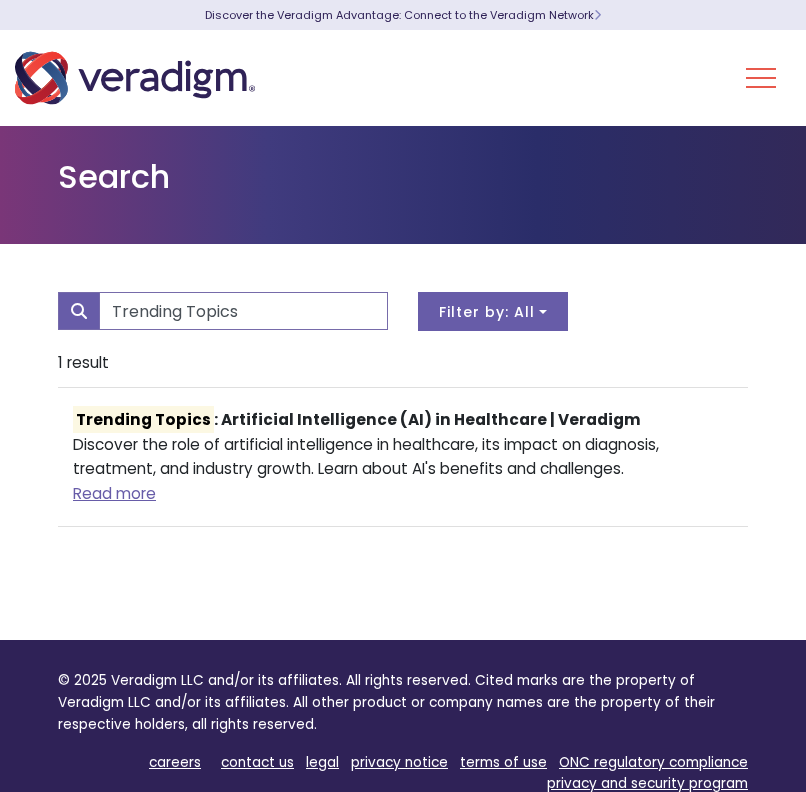 scroll, scrollTop: 0, scrollLeft: 0, axis: both 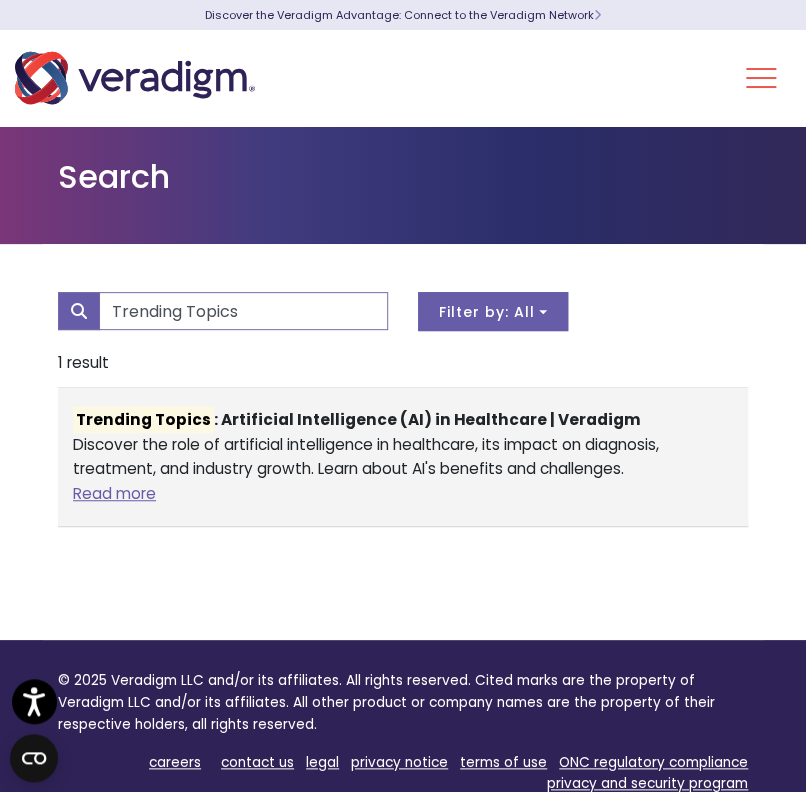 click on "Trending Topics : Artificial Intelligence (AI) in Healthcare | Veradigm" at bounding box center [357, 419] 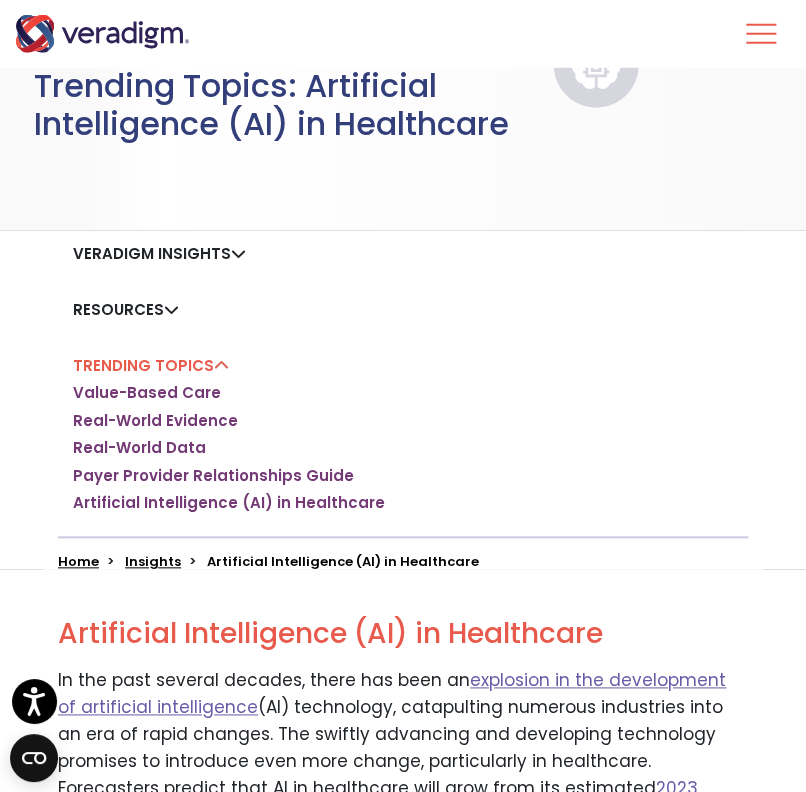scroll, scrollTop: 128, scrollLeft: 0, axis: vertical 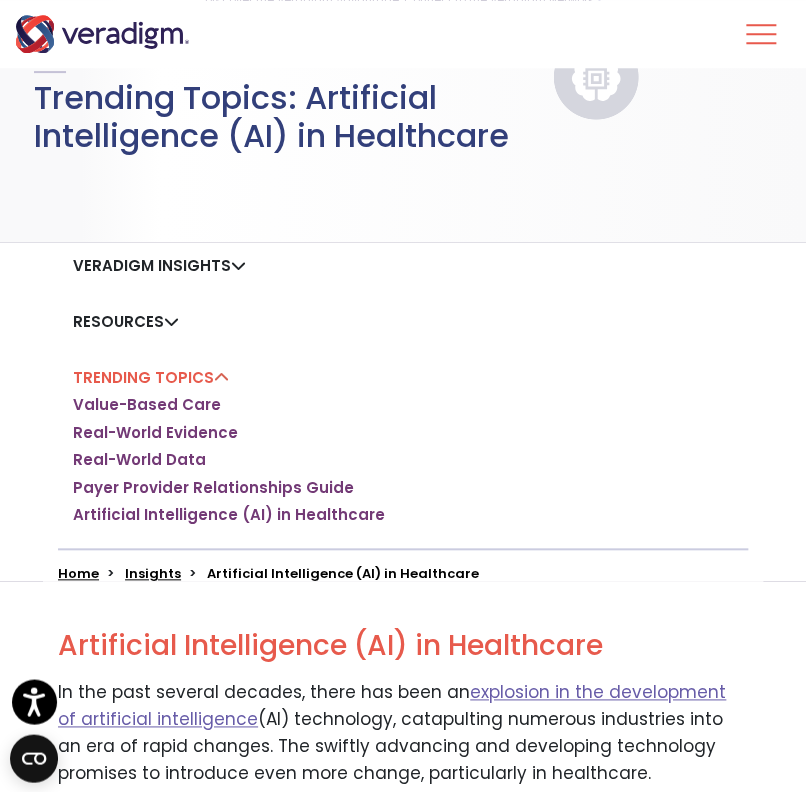 click on "Insights" at bounding box center [153, 573] 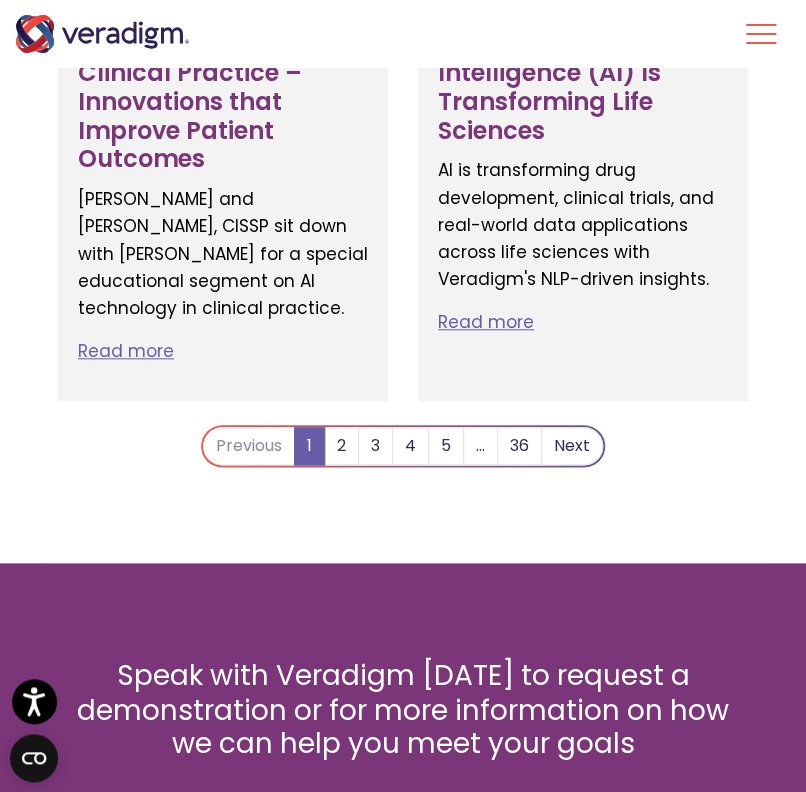 scroll, scrollTop: 4339, scrollLeft: 0, axis: vertical 